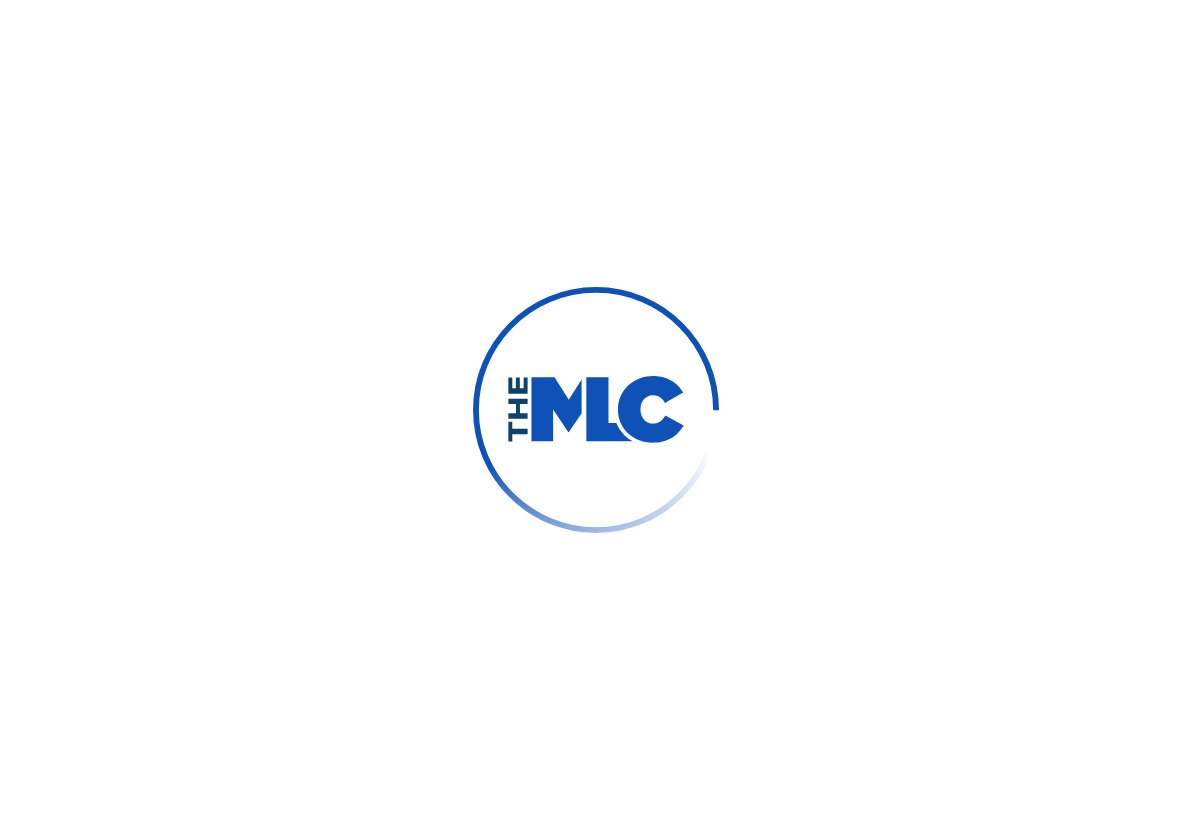 scroll, scrollTop: 0, scrollLeft: 0, axis: both 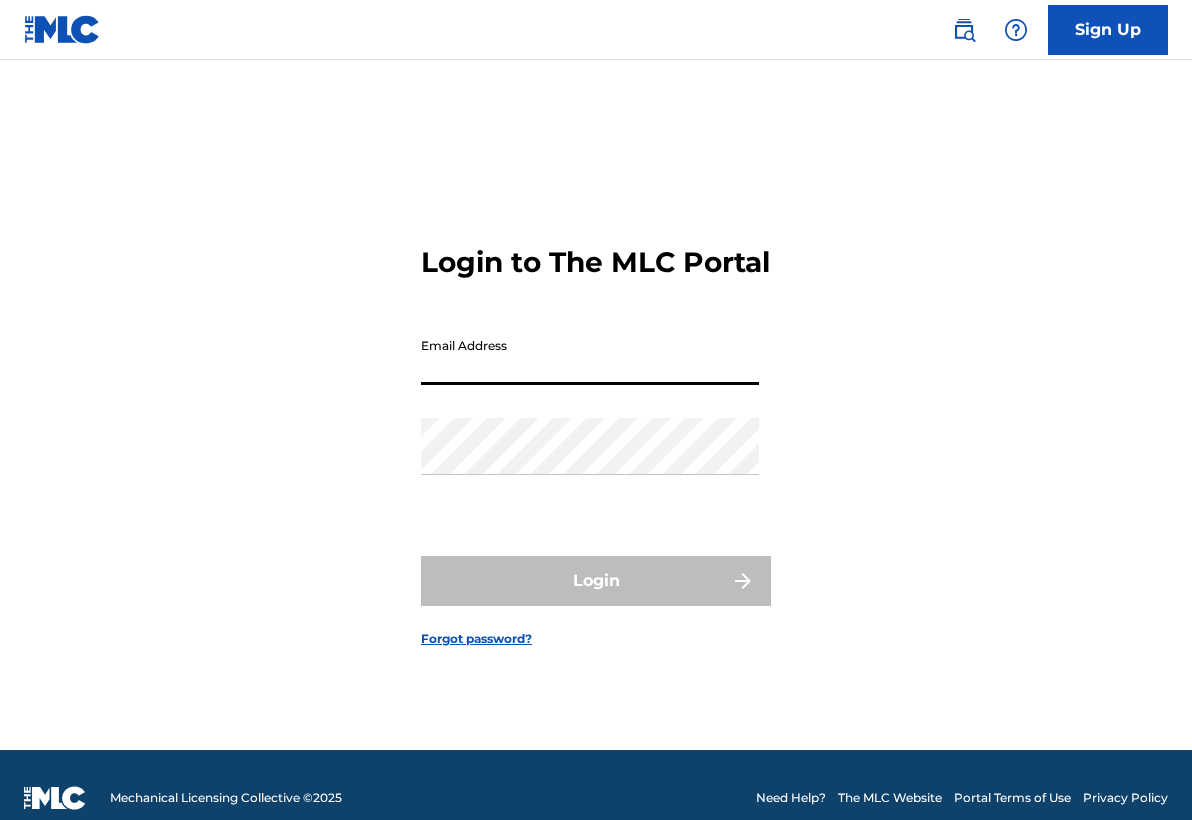 type on "[FIRST]@[DOMAIN]" 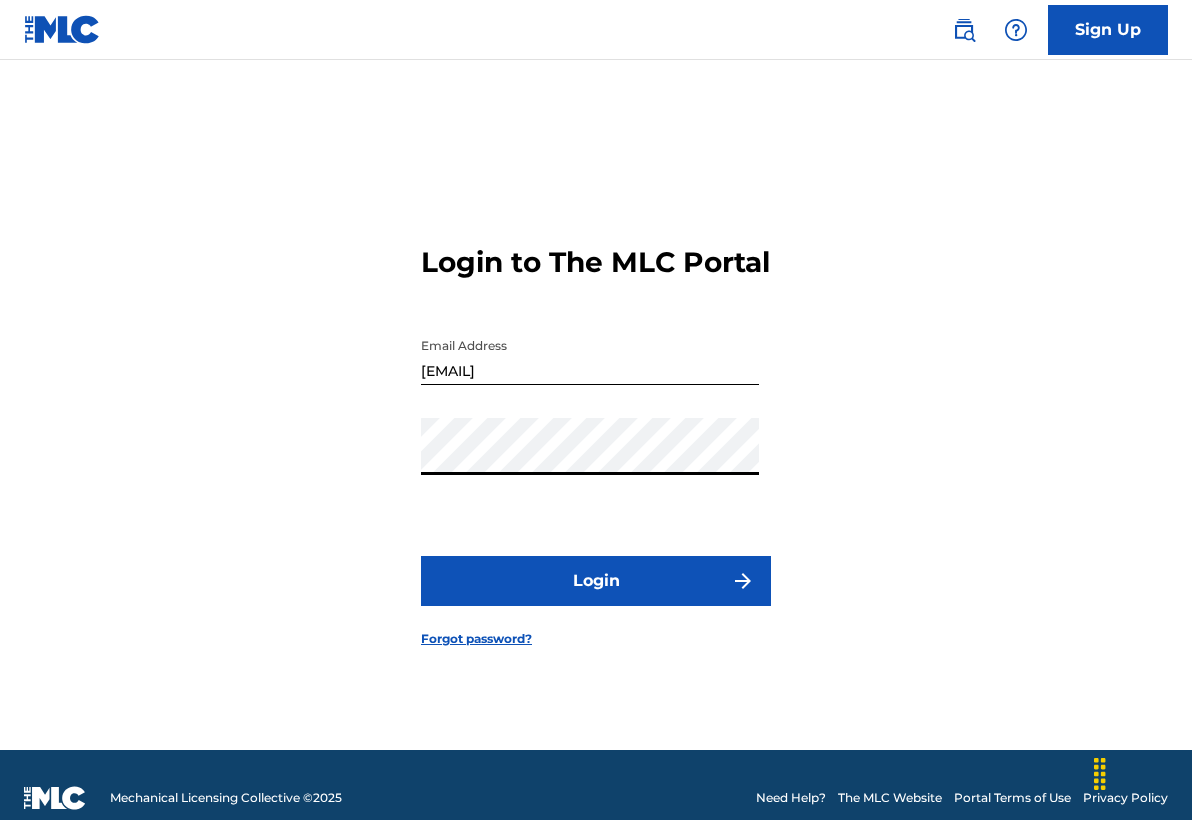 click on "Login" at bounding box center [596, 581] 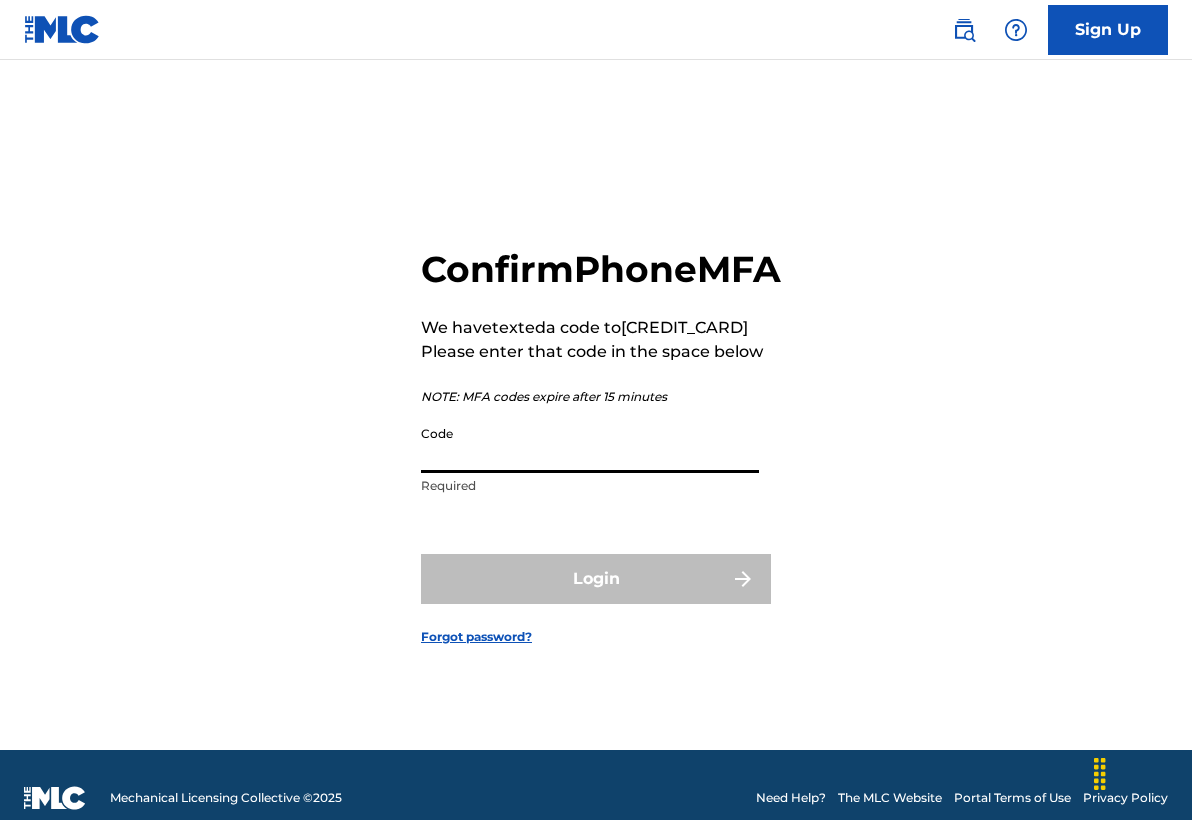 click on "Code" at bounding box center [590, 444] 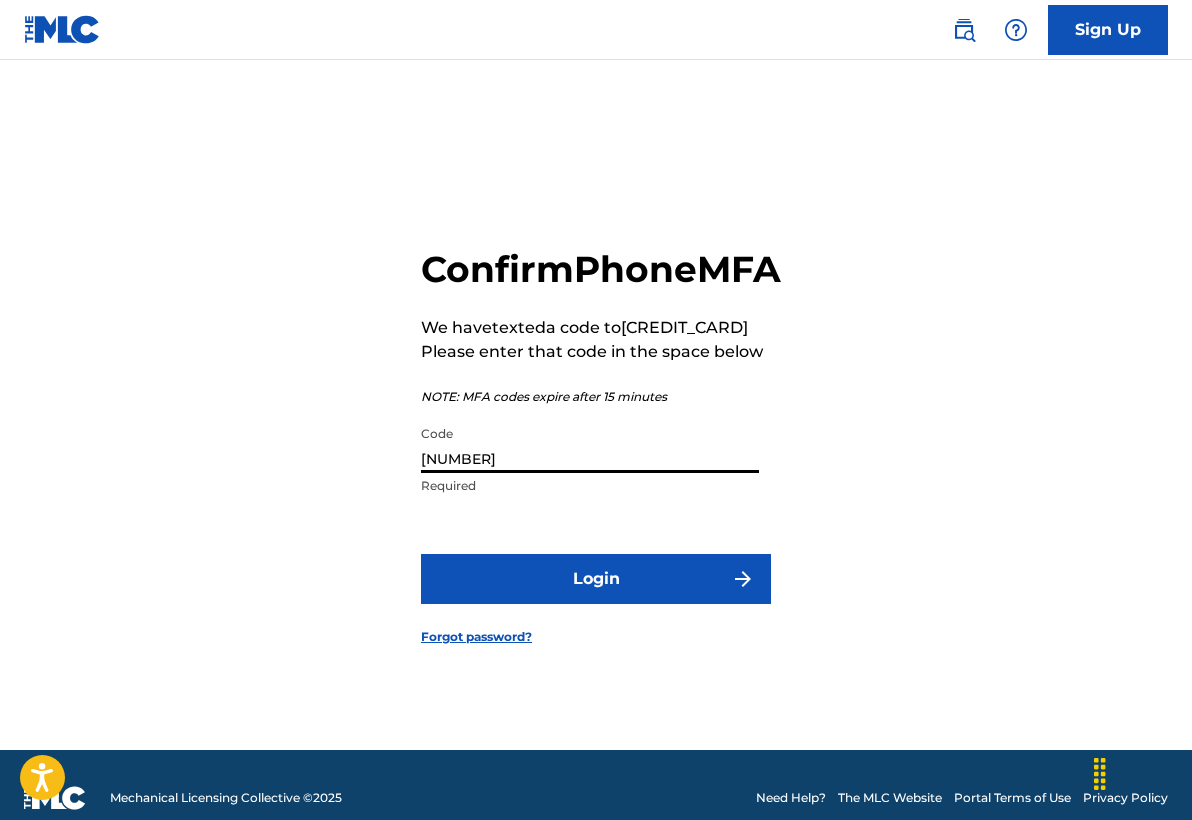 type on "242556" 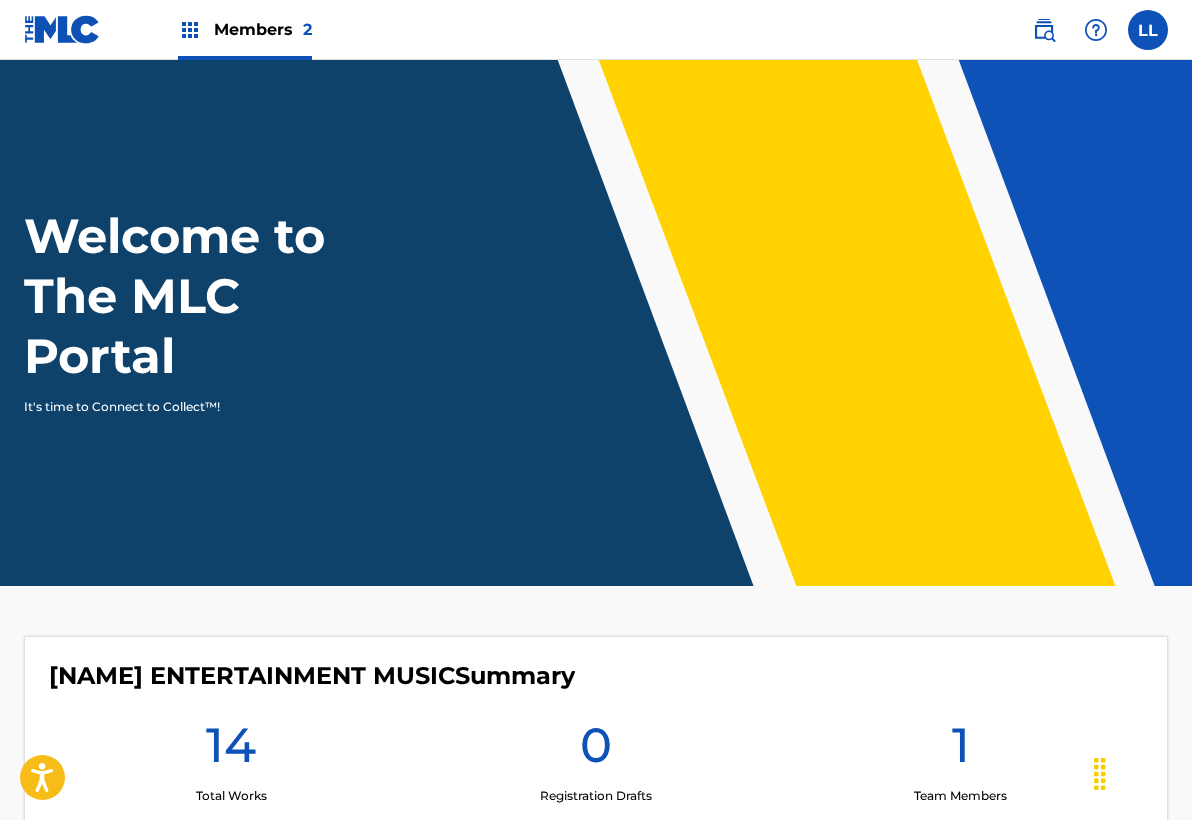 scroll, scrollTop: 0, scrollLeft: 0, axis: both 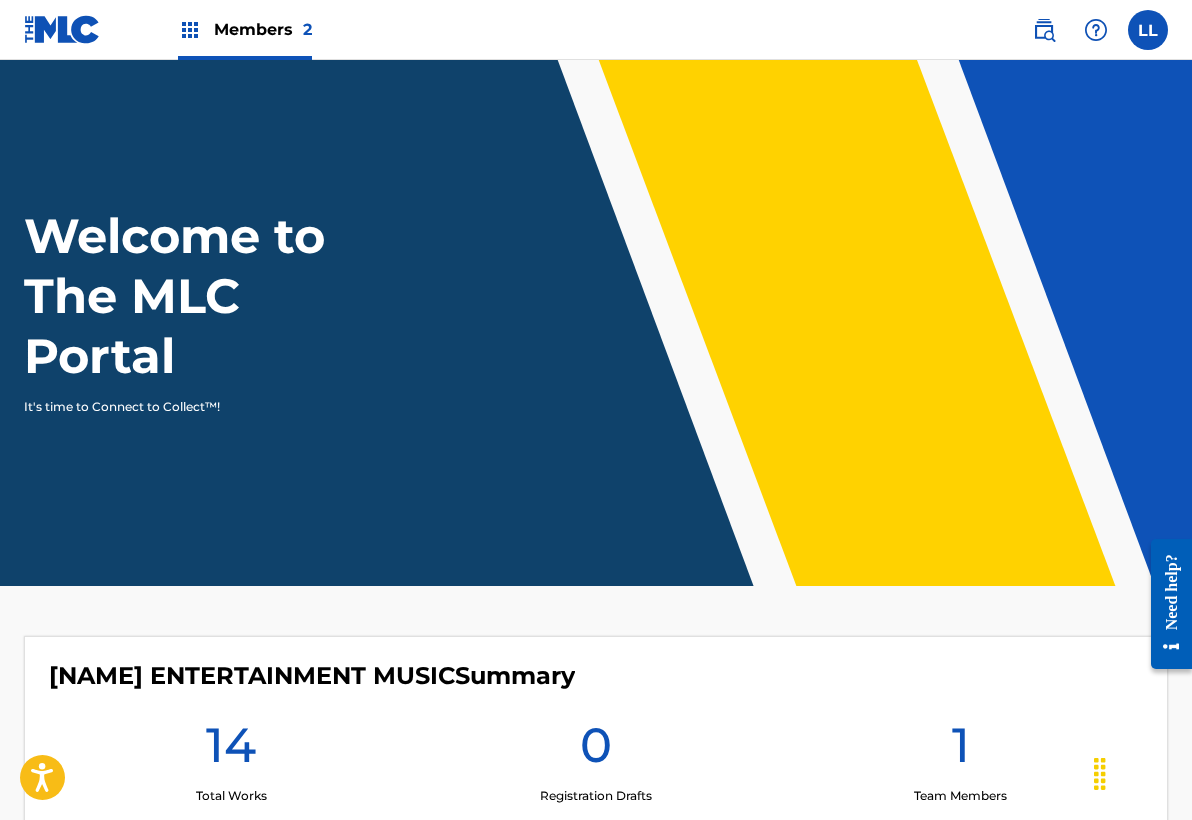 click on "CHUCKY ENTERTAINMENT MUSIC  Summary" at bounding box center [596, 676] 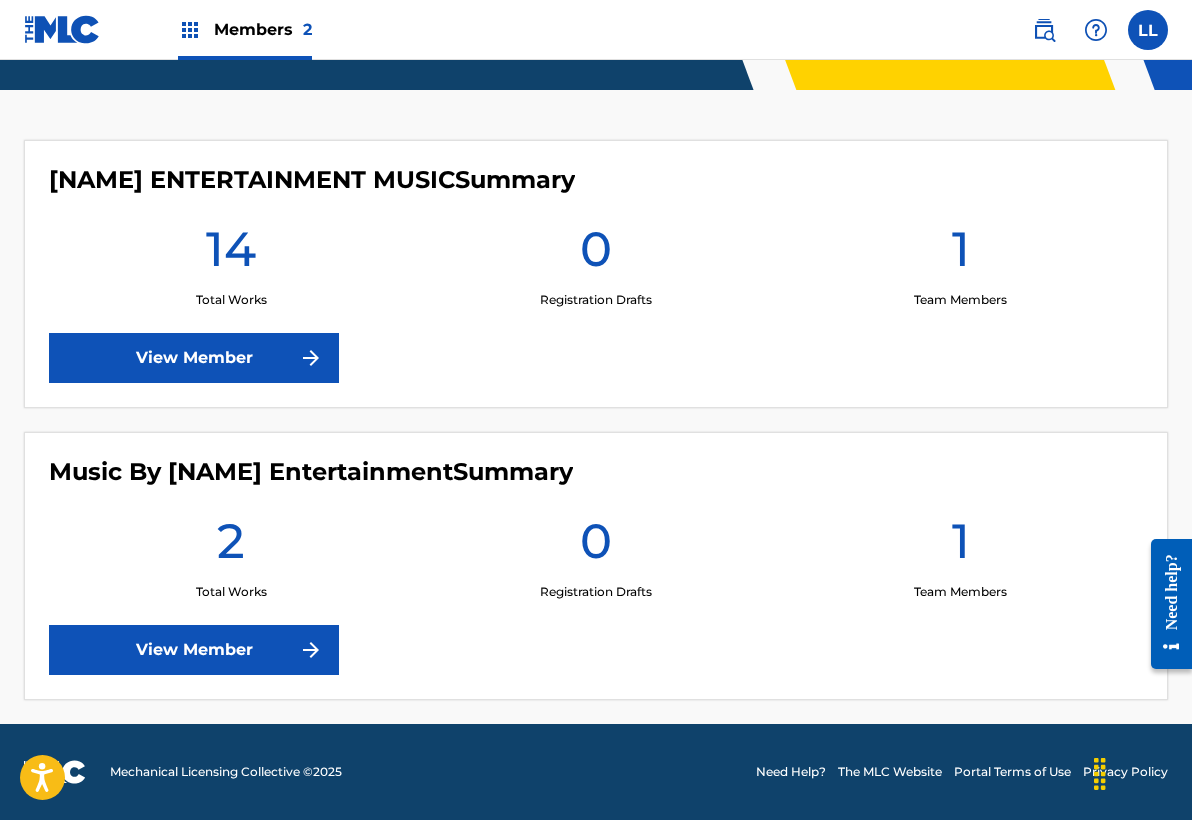 scroll, scrollTop: 496, scrollLeft: 0, axis: vertical 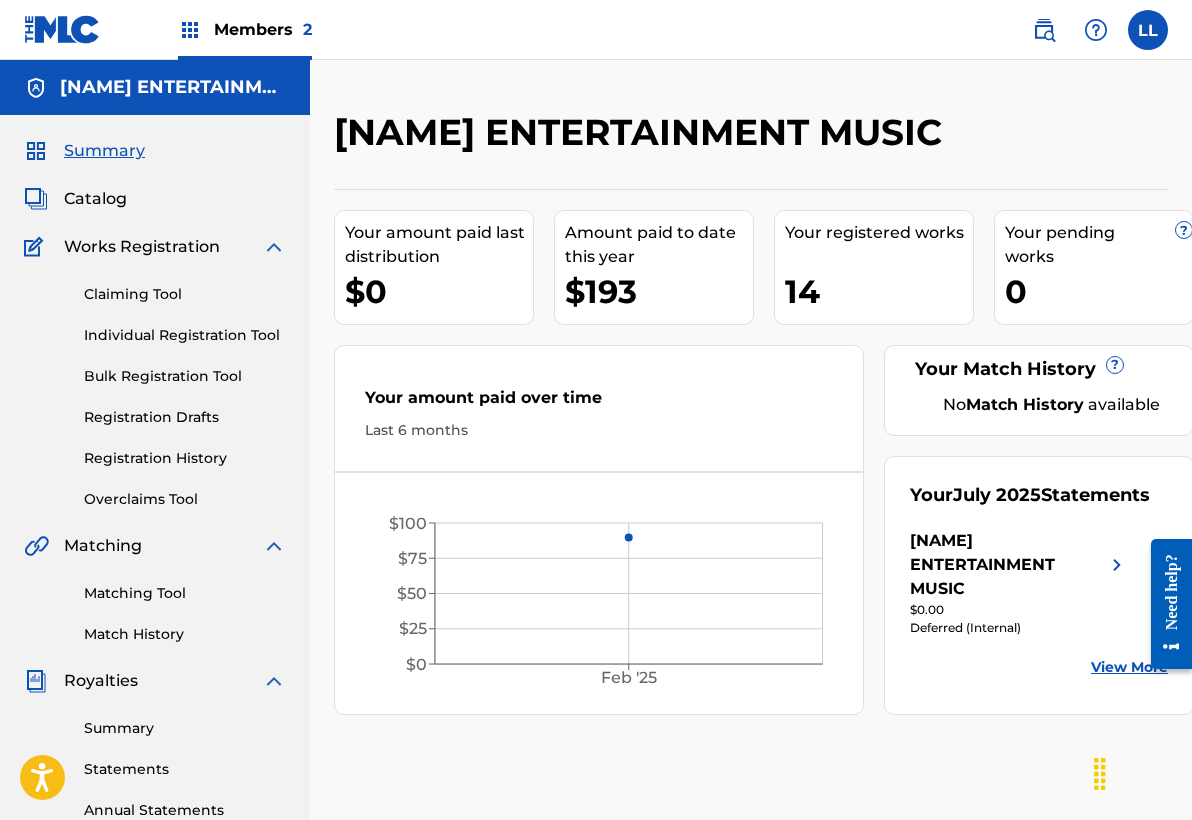 click on "[BRAND] [BRAND] [BRAND]" at bounding box center (1007, 565) 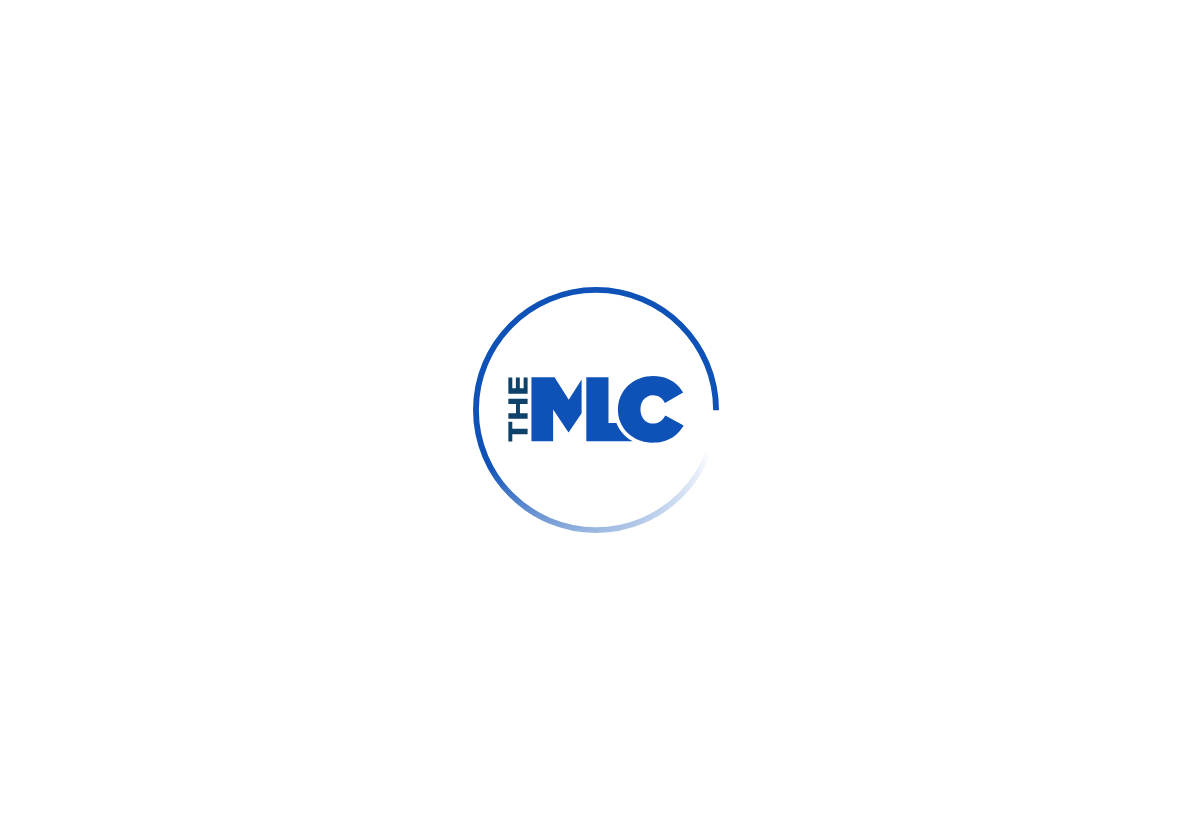 scroll, scrollTop: 0, scrollLeft: 0, axis: both 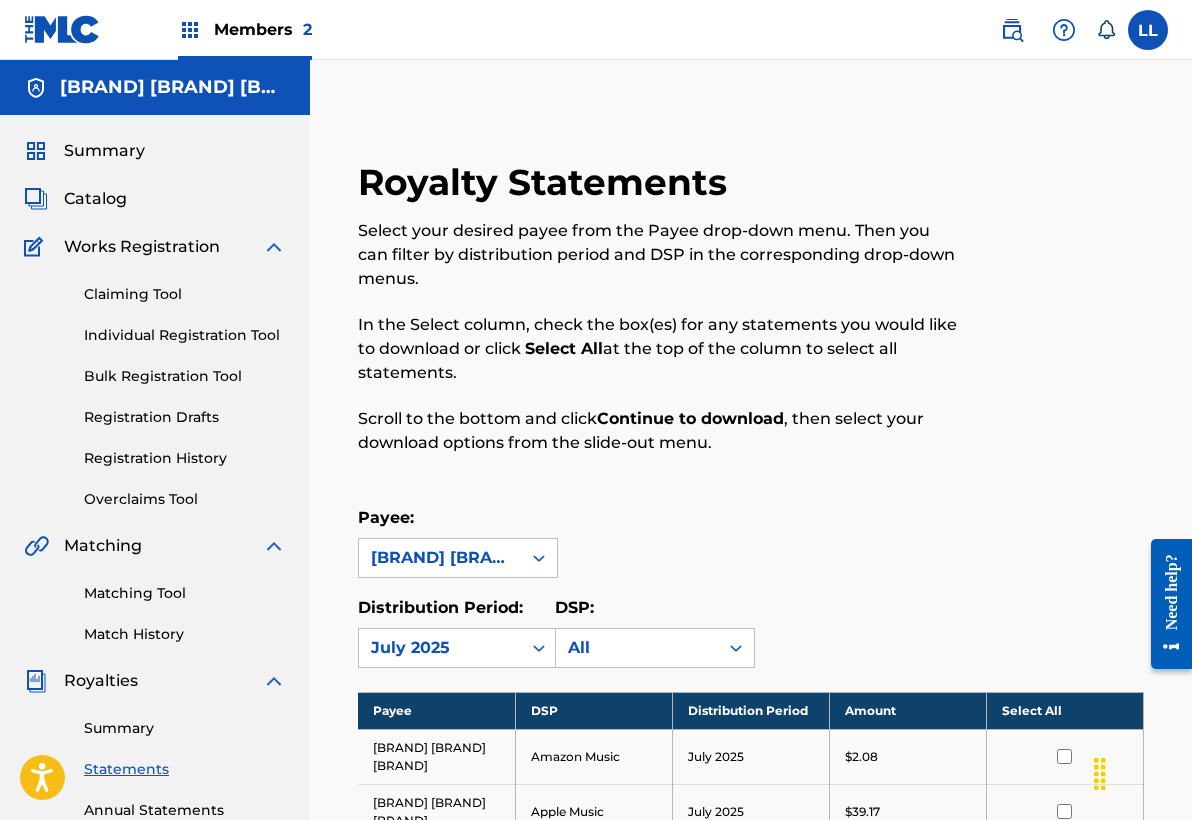 click on "Payee: [BRAND] [BRAND] [BRAND]" at bounding box center (751, 542) 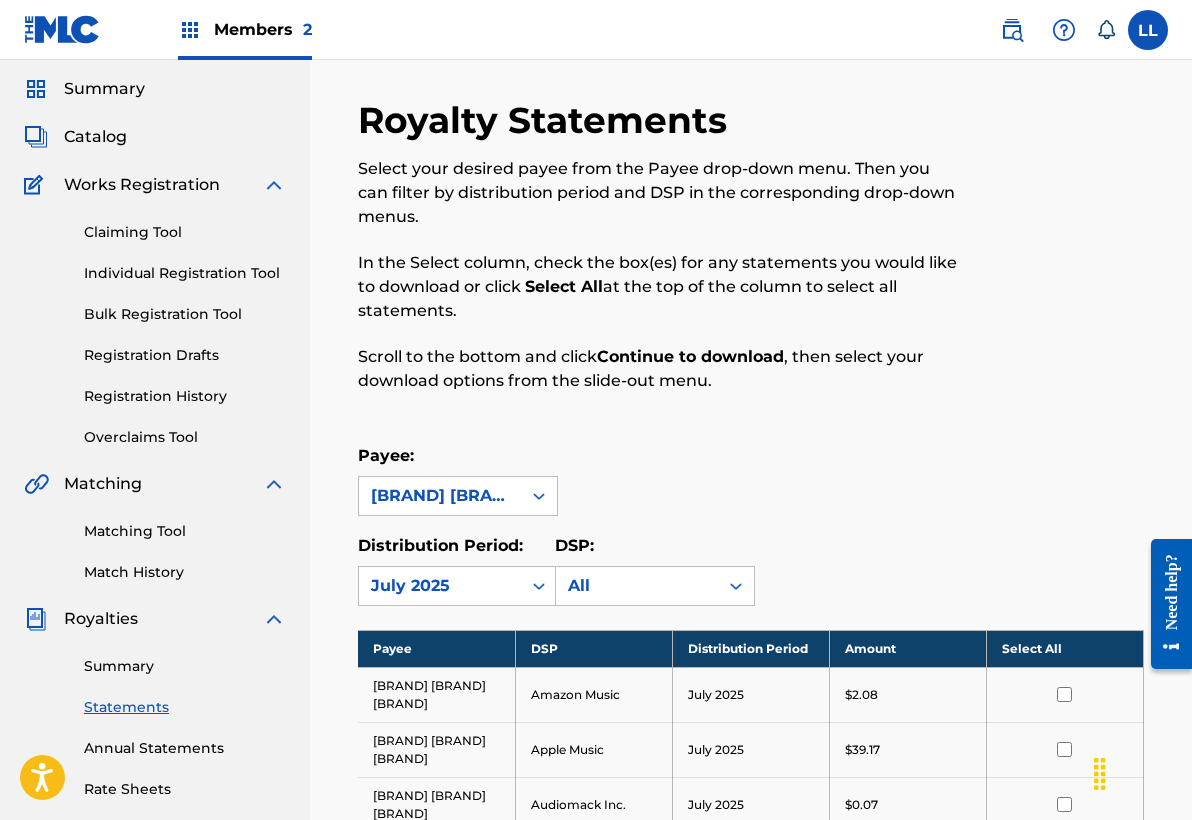 scroll, scrollTop: -1, scrollLeft: 0, axis: vertical 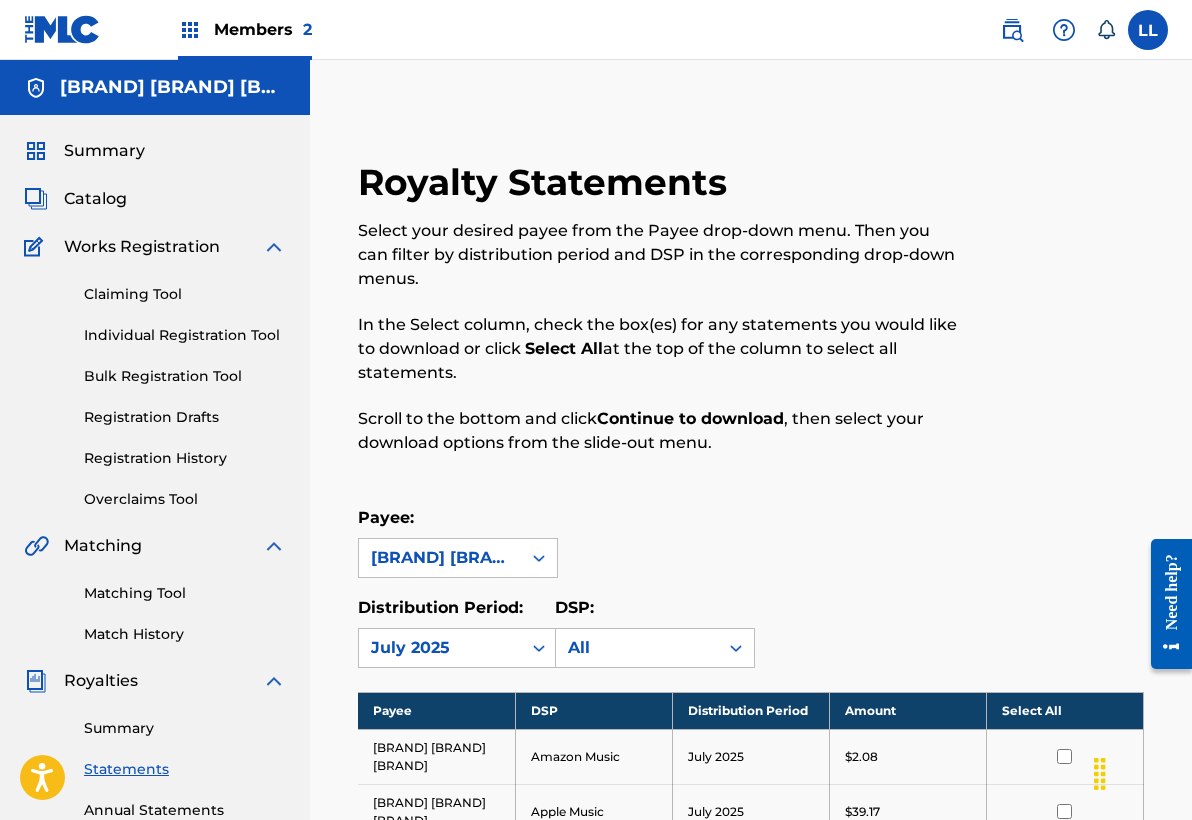 click on "Catalog" at bounding box center (95, 199) 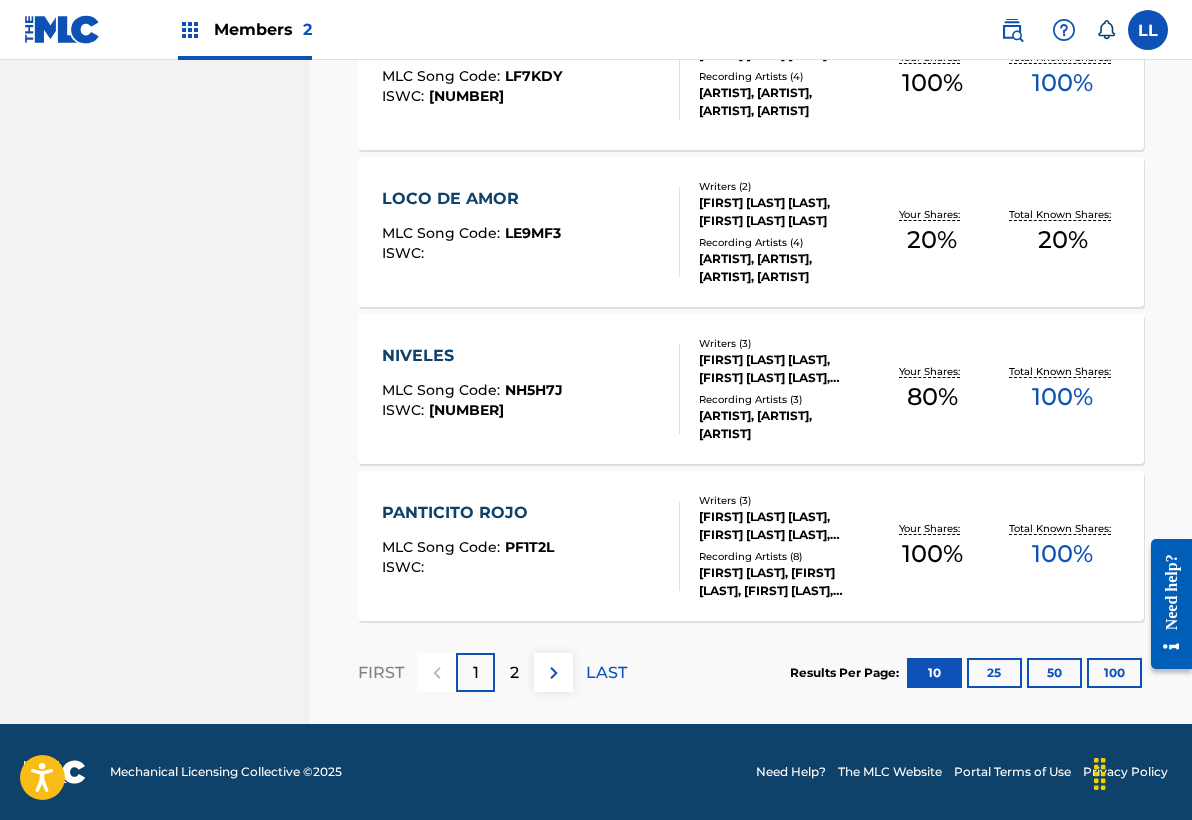 scroll, scrollTop: 1519, scrollLeft: 0, axis: vertical 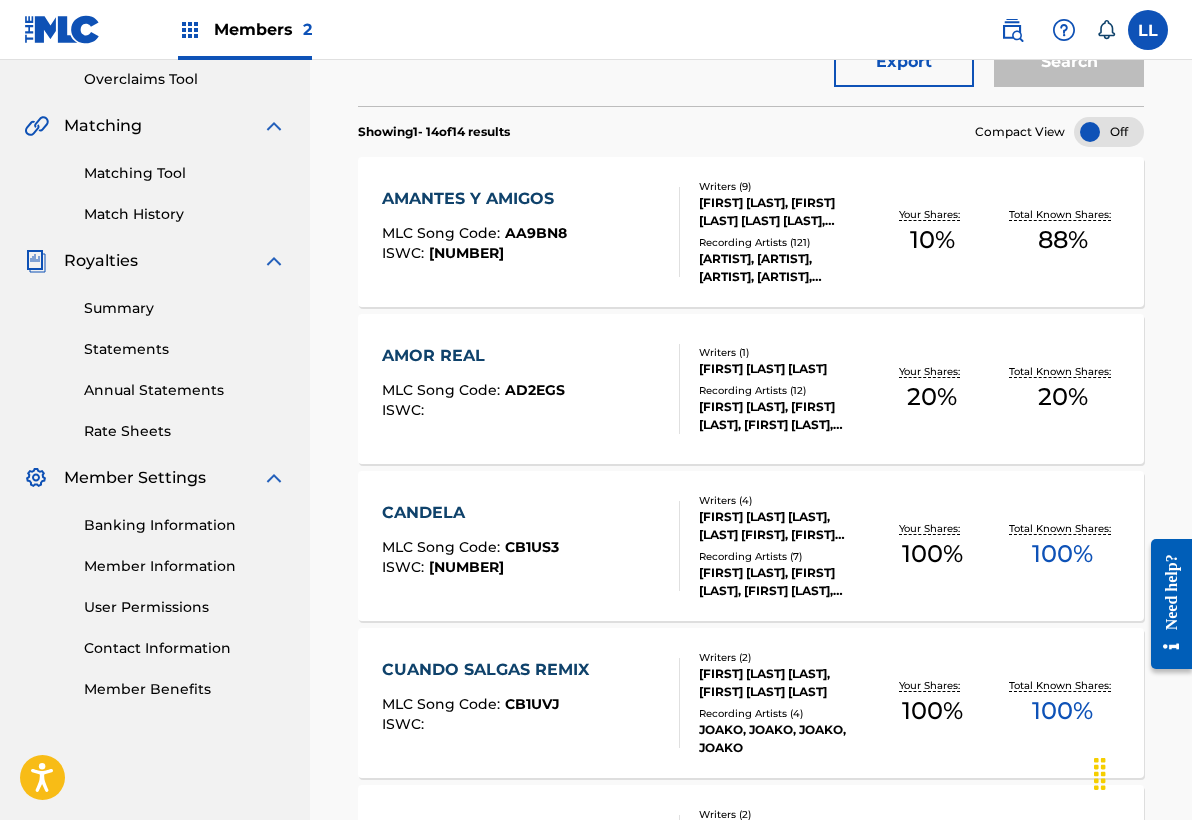 click on "Summary" at bounding box center [185, 308] 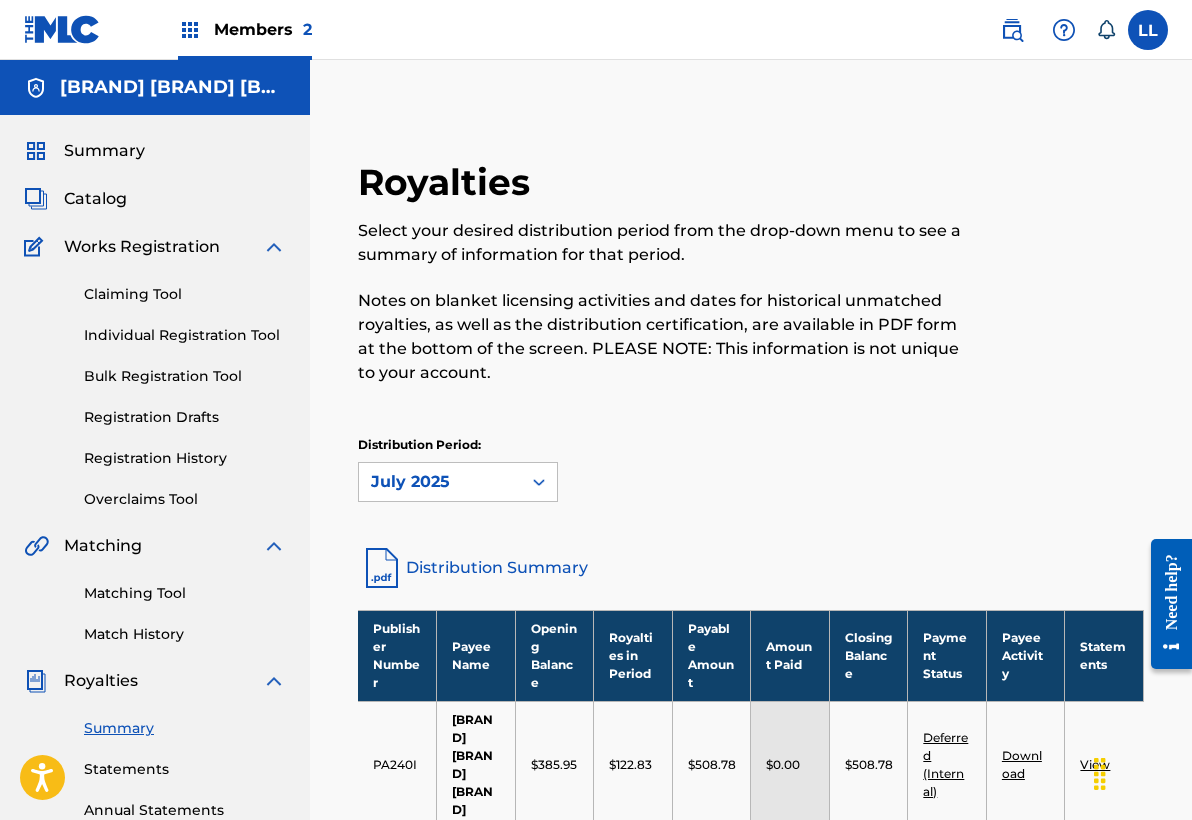 click on "Notes on blanket licensing activities and dates for historical unmatched royalties, as well as the distribution certification, are available in PDF form at the bottom of the screen. PLEASE NOTE: This information is not unique to your account." at bounding box center [660, 337] 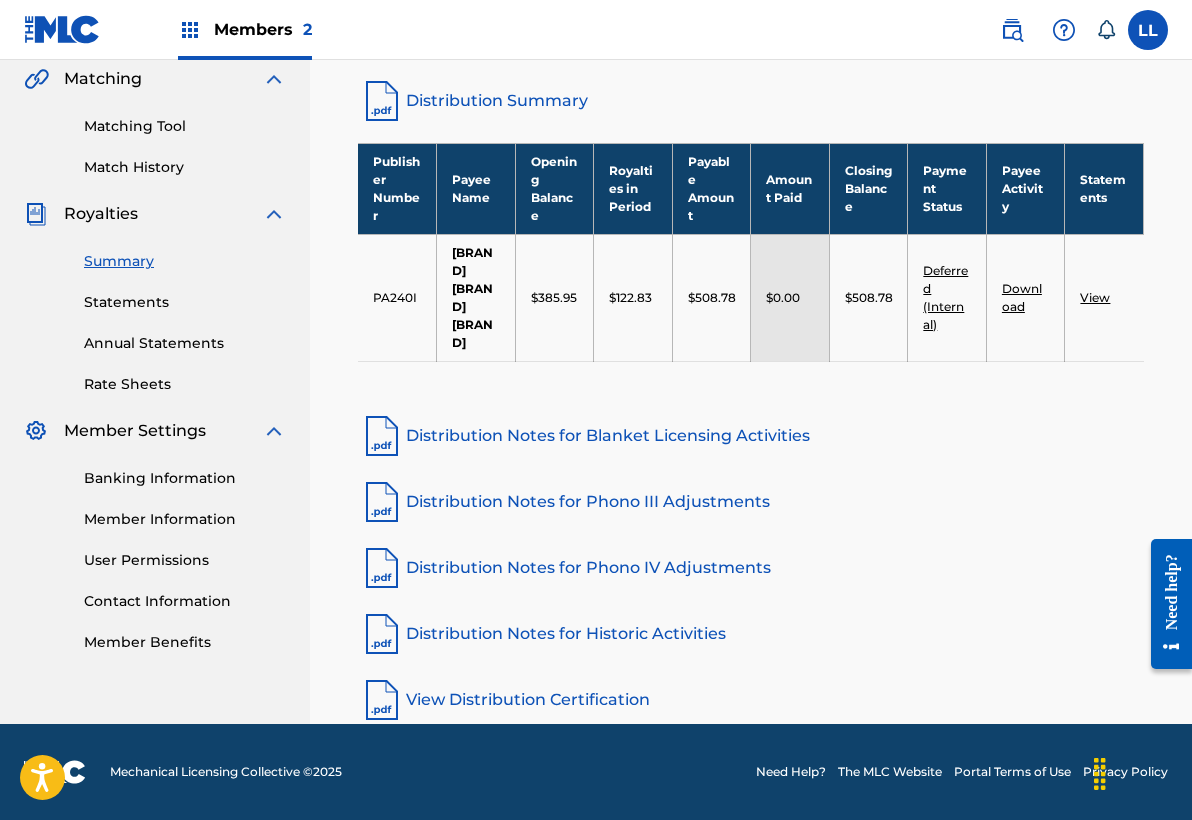 scroll, scrollTop: 467, scrollLeft: 0, axis: vertical 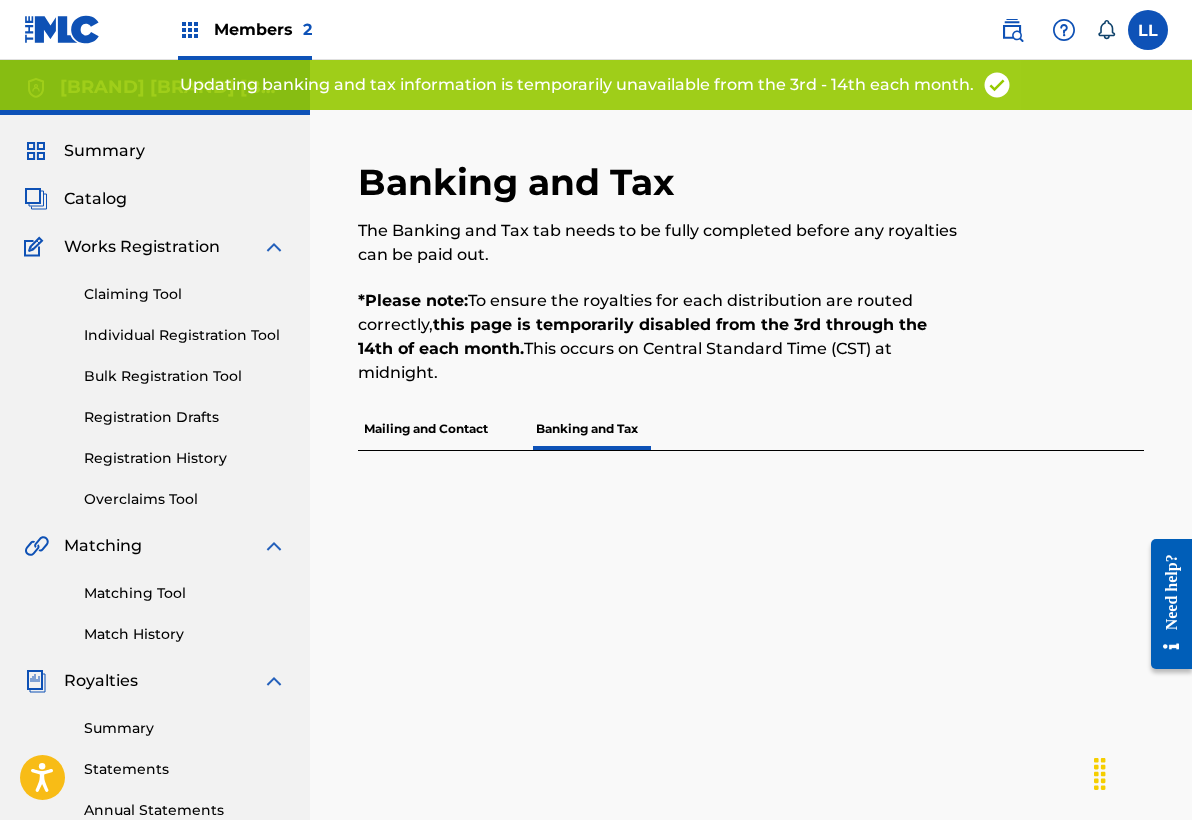 click on "Mailing and Contact" at bounding box center (426, 429) 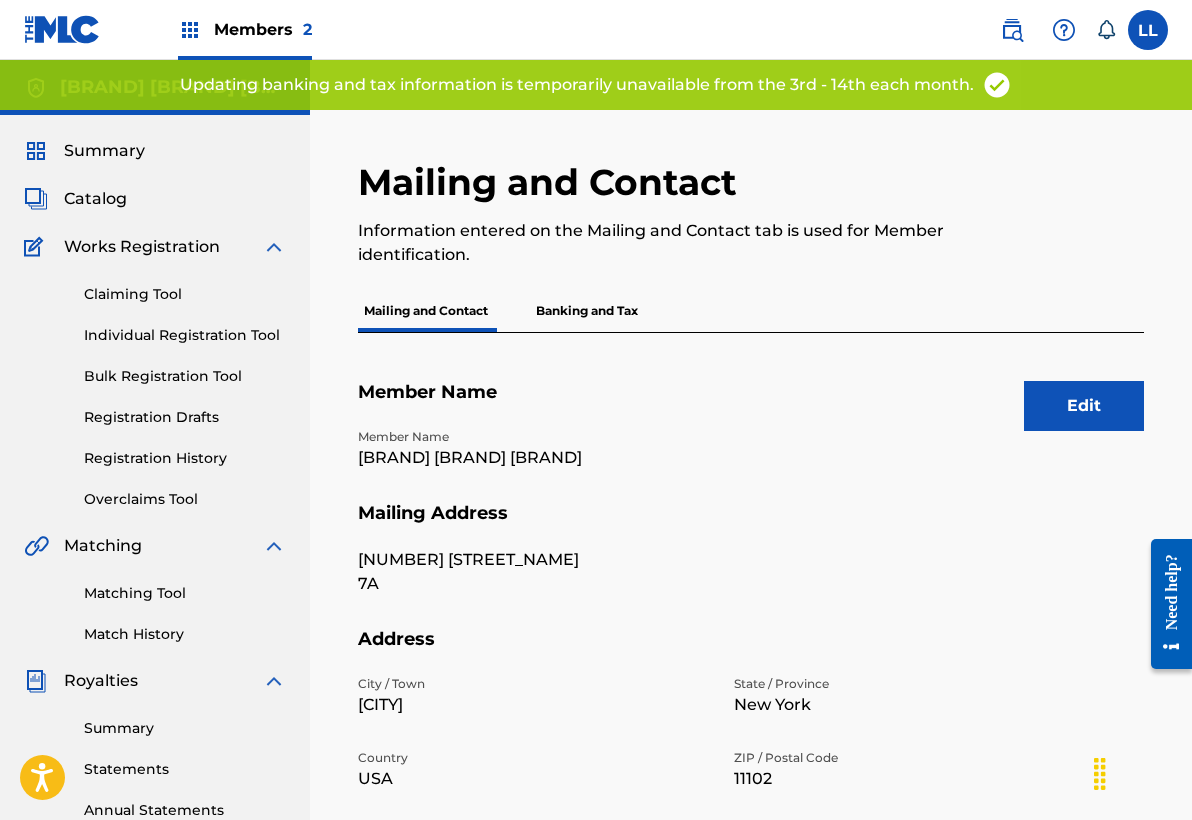 click on "Banking and Tax" at bounding box center [587, 311] 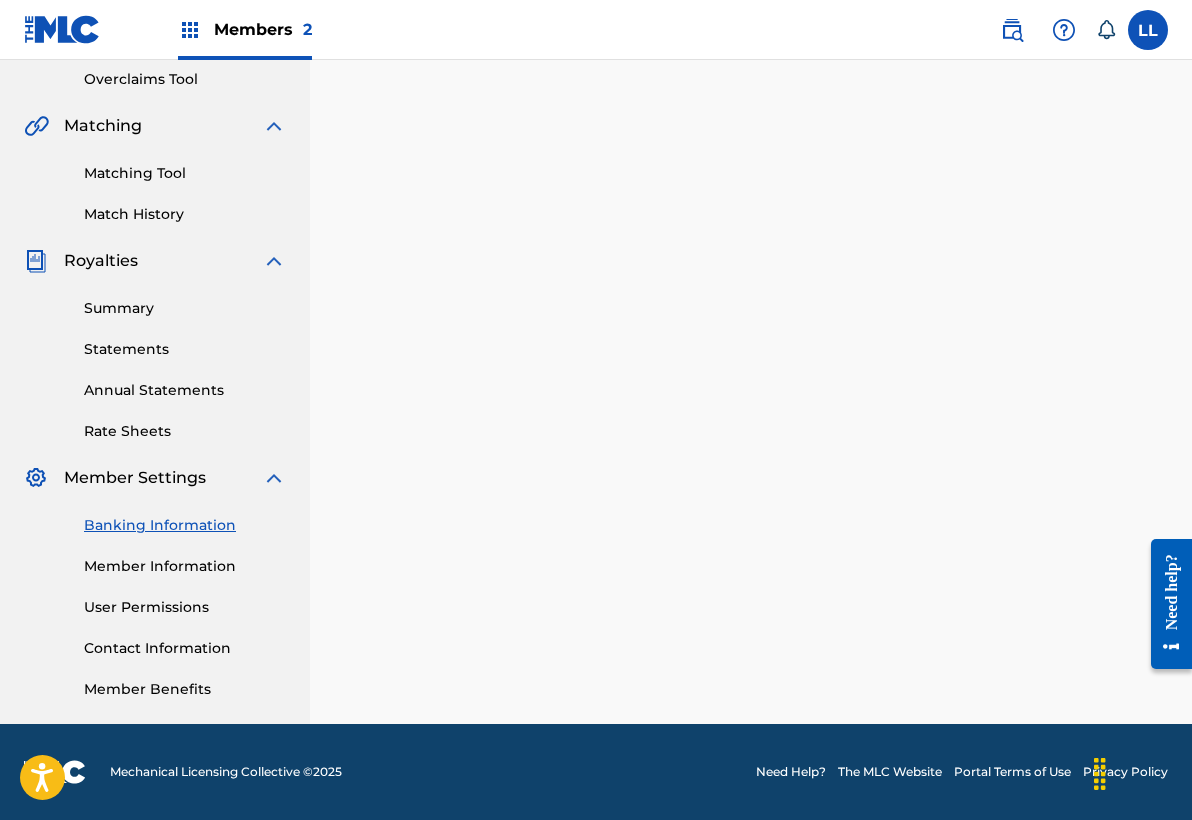 scroll, scrollTop: 420, scrollLeft: 0, axis: vertical 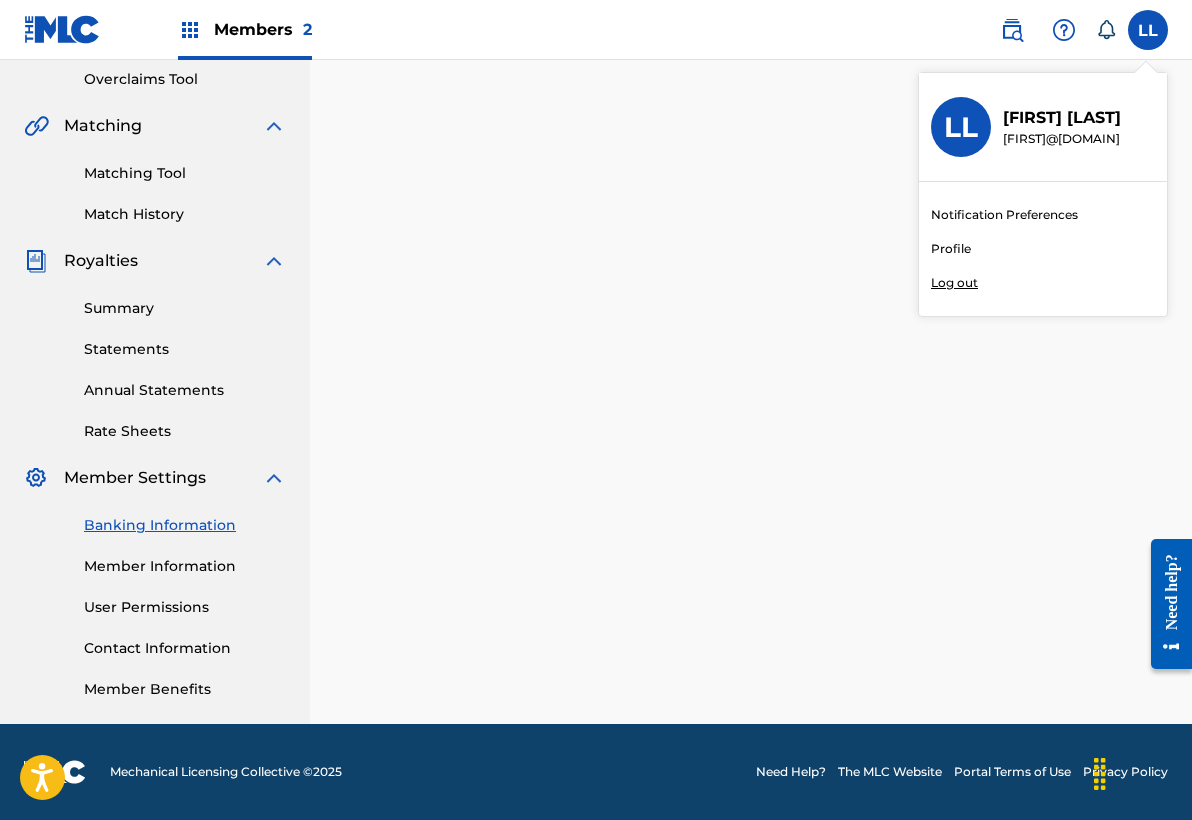 click on "Profile" at bounding box center [951, 249] 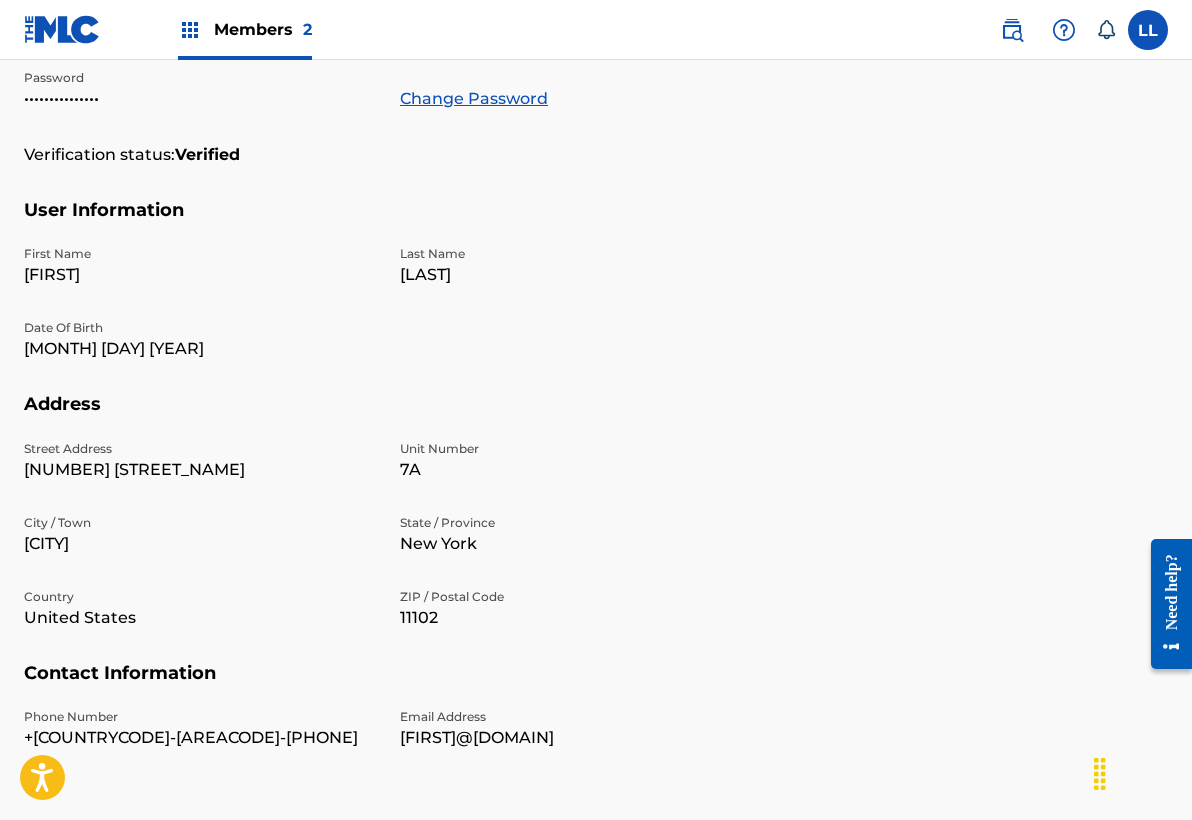 scroll, scrollTop: 0, scrollLeft: 0, axis: both 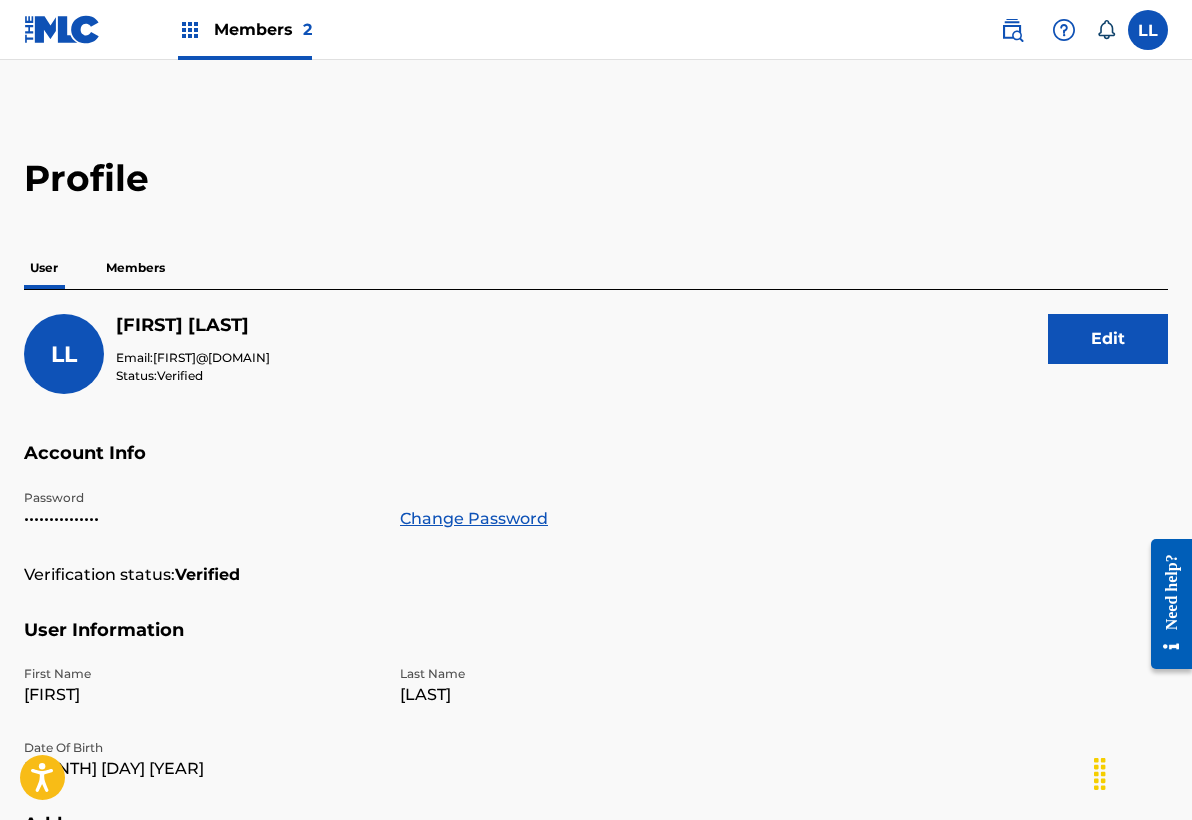 click on "LL [FIRST]   [LAST] [TEXT]:  [FIRST]@[DOMAIN] [TEXT]:  [TEXT]" at bounding box center (596, 378) 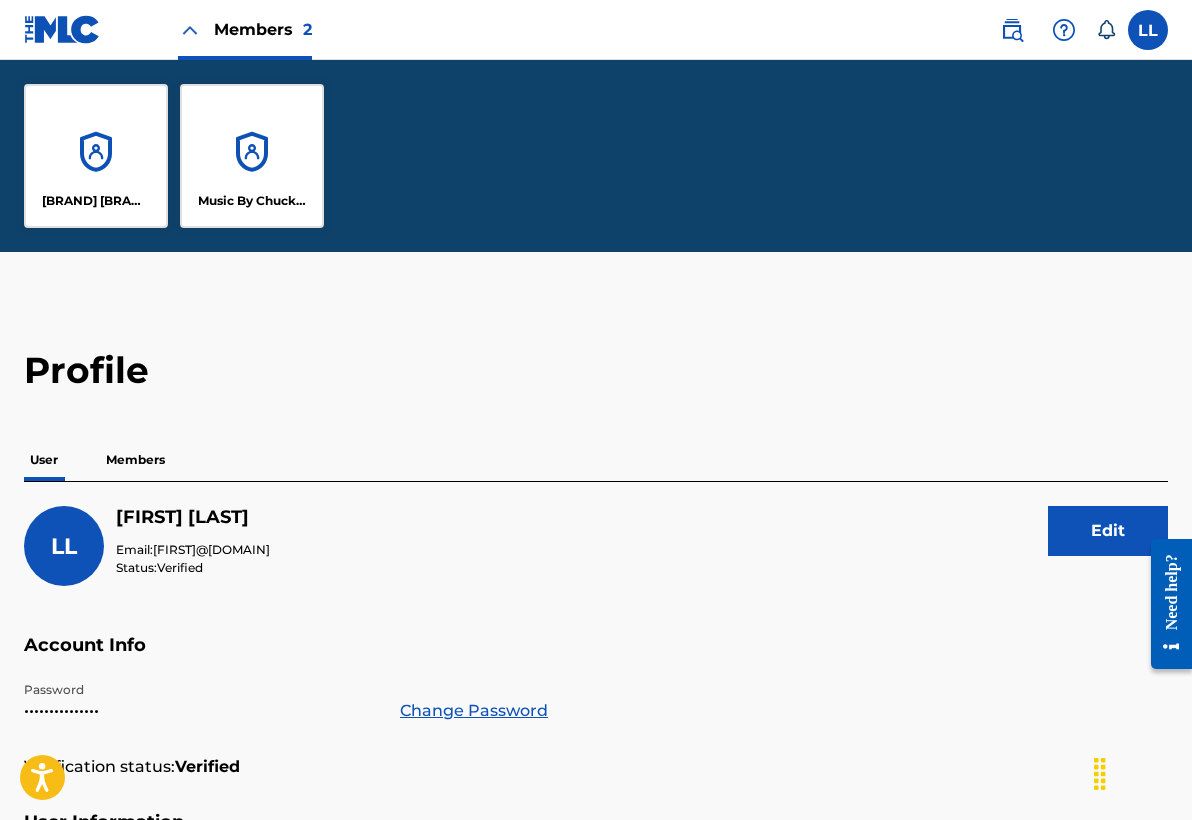 click on "[BRAND] [BRAND] [BRAND]" at bounding box center (96, 156) 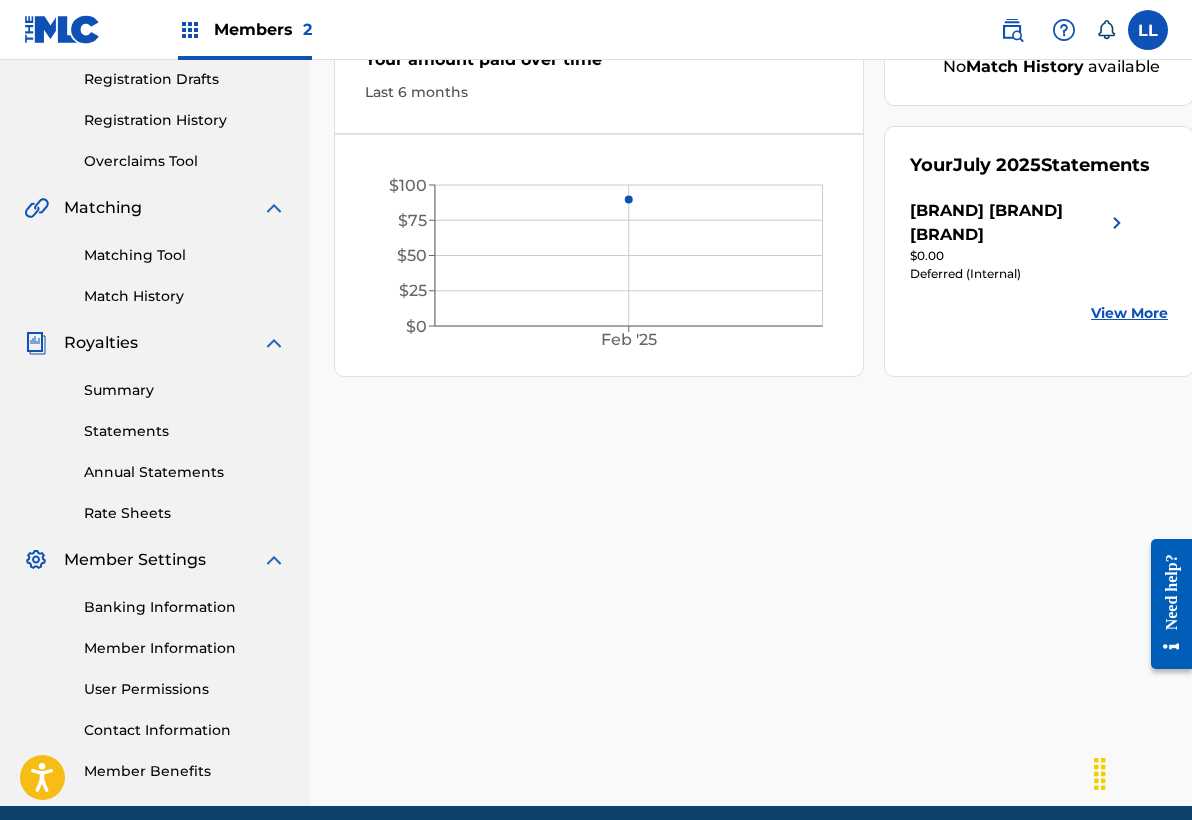scroll, scrollTop: 358, scrollLeft: 0, axis: vertical 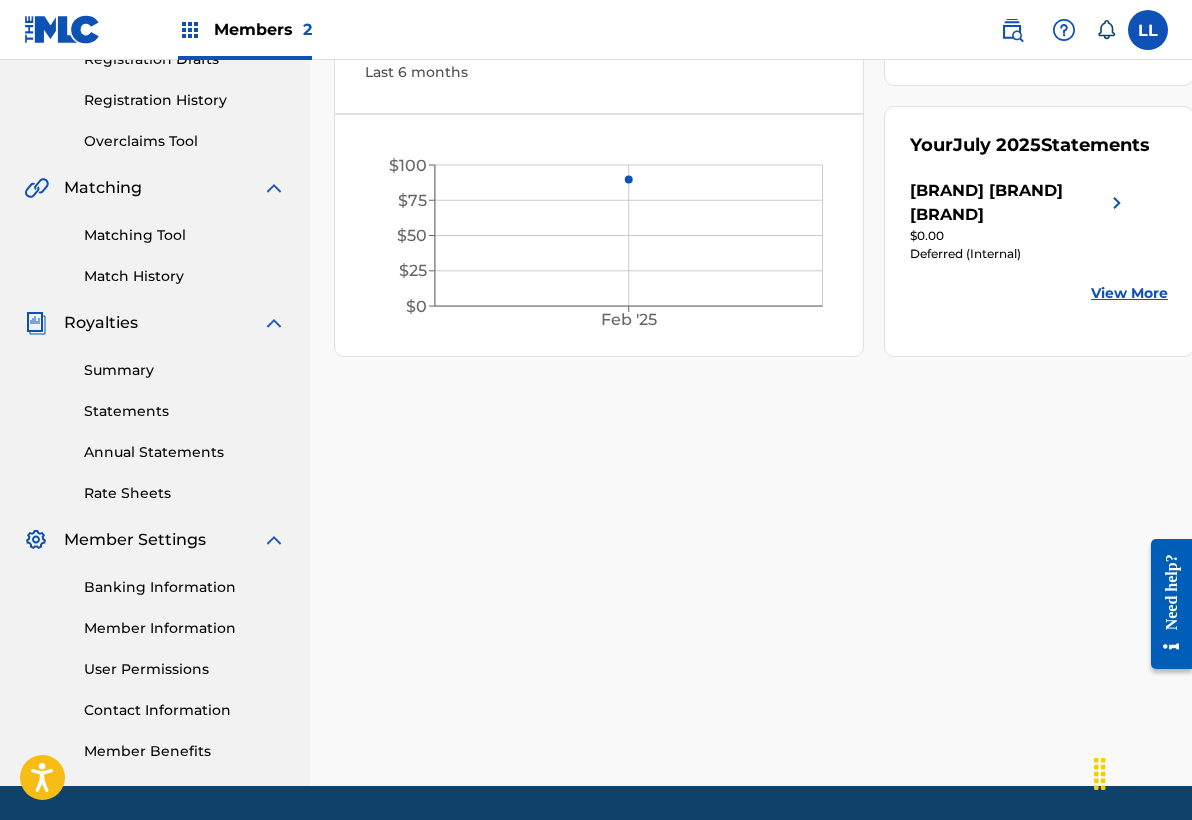 click on "Banking Information" at bounding box center (185, 587) 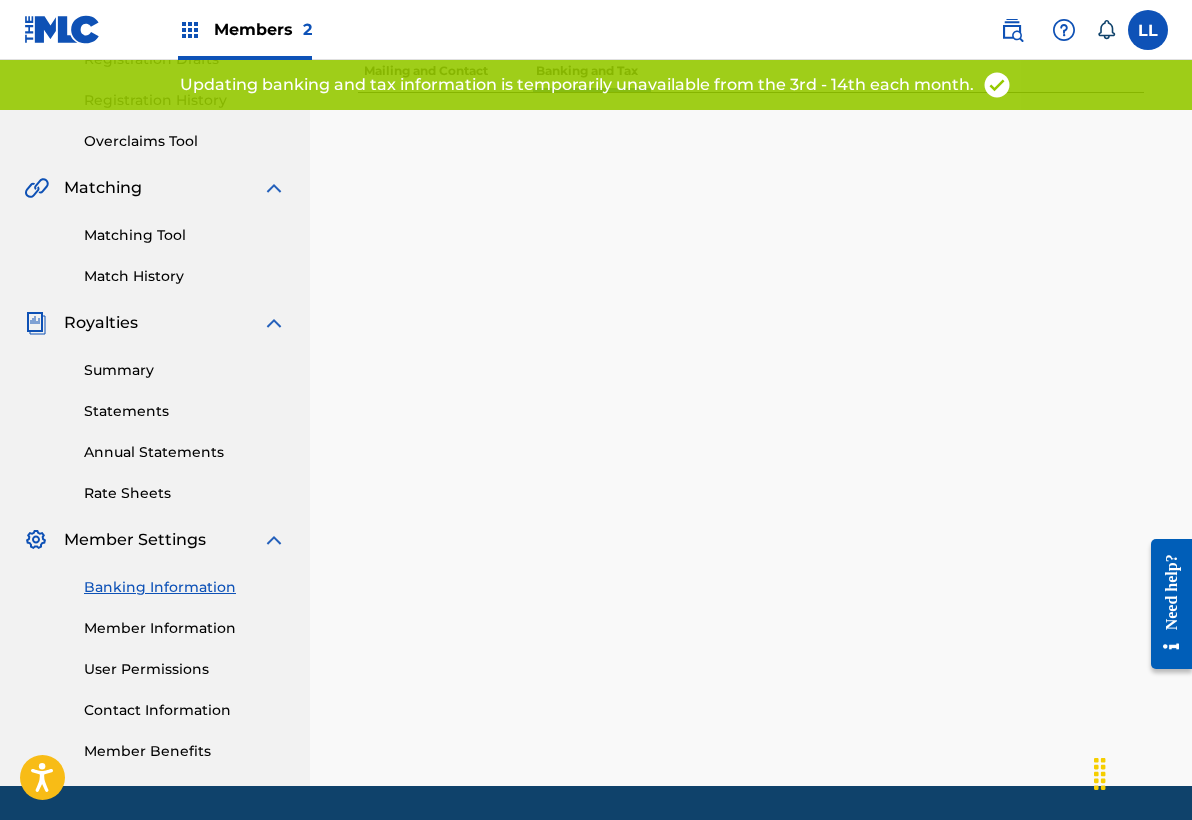 scroll, scrollTop: 0, scrollLeft: 0, axis: both 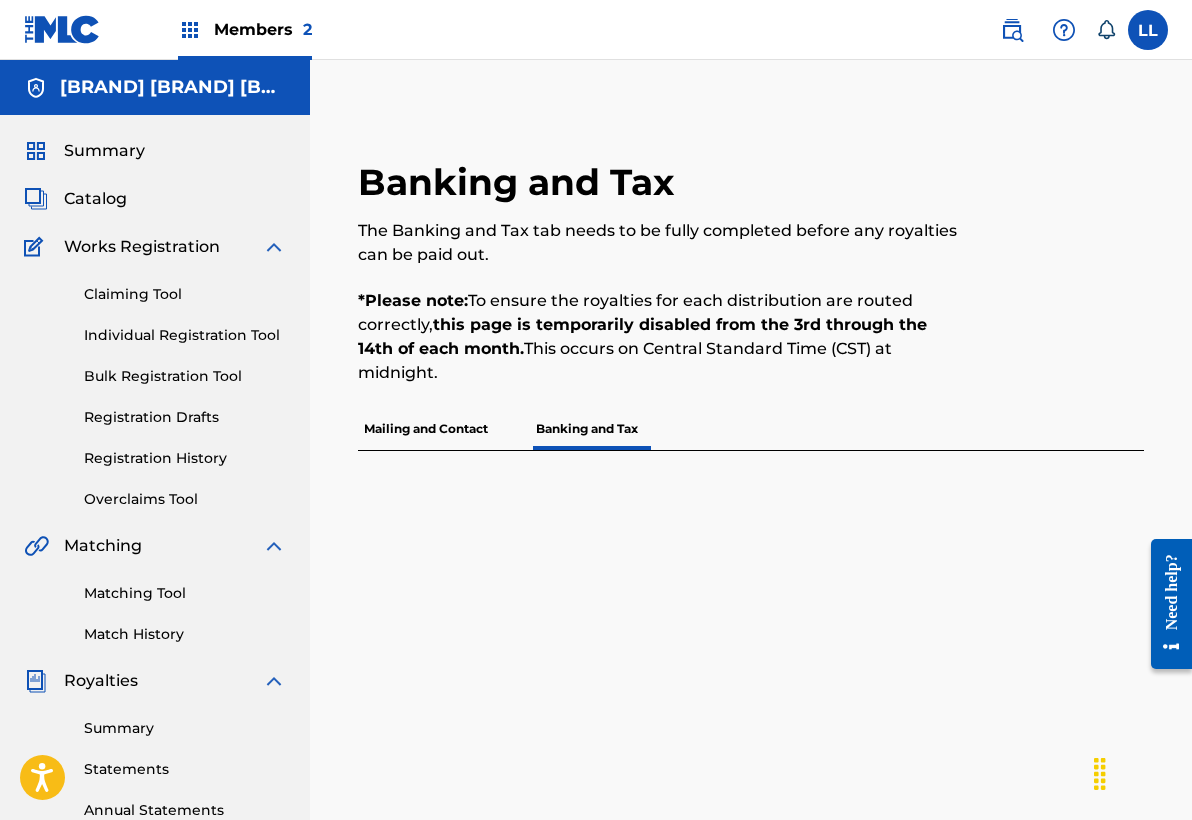click on "Mailing and Contact" at bounding box center [426, 429] 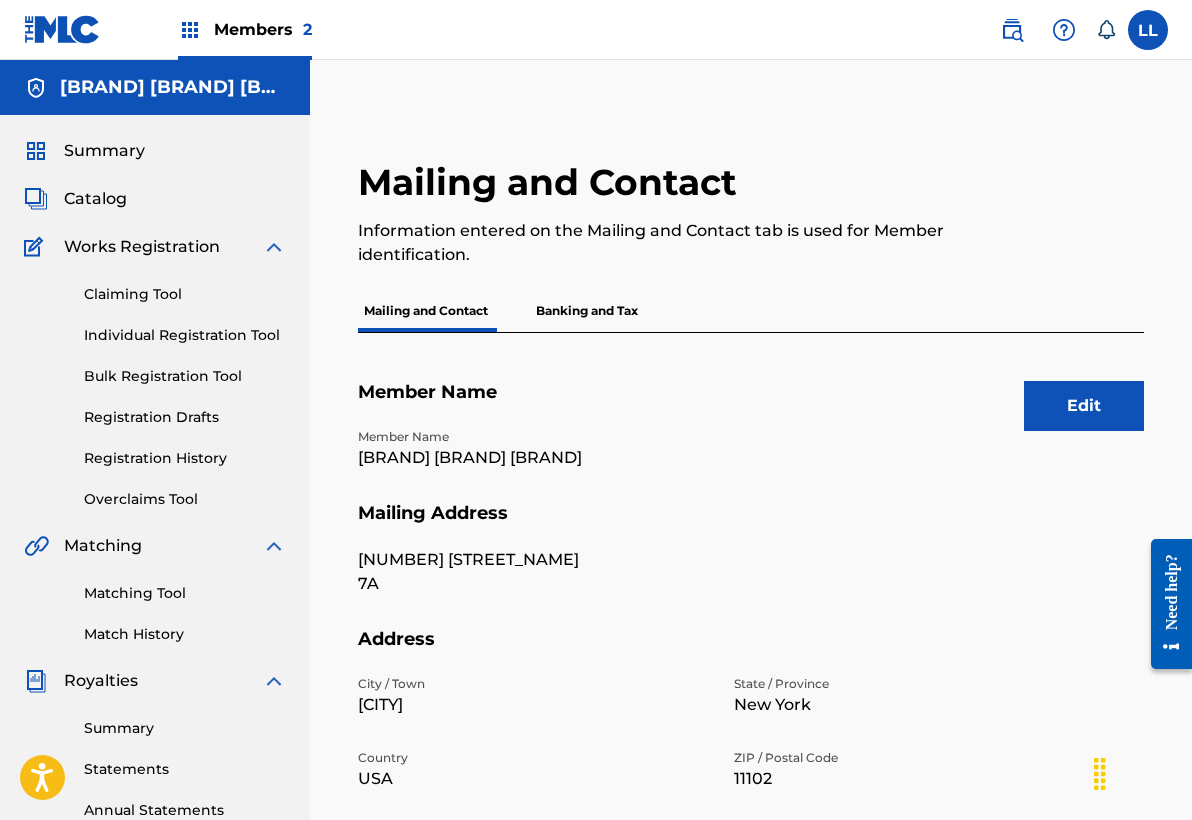 click on "Edit" at bounding box center (1084, 406) 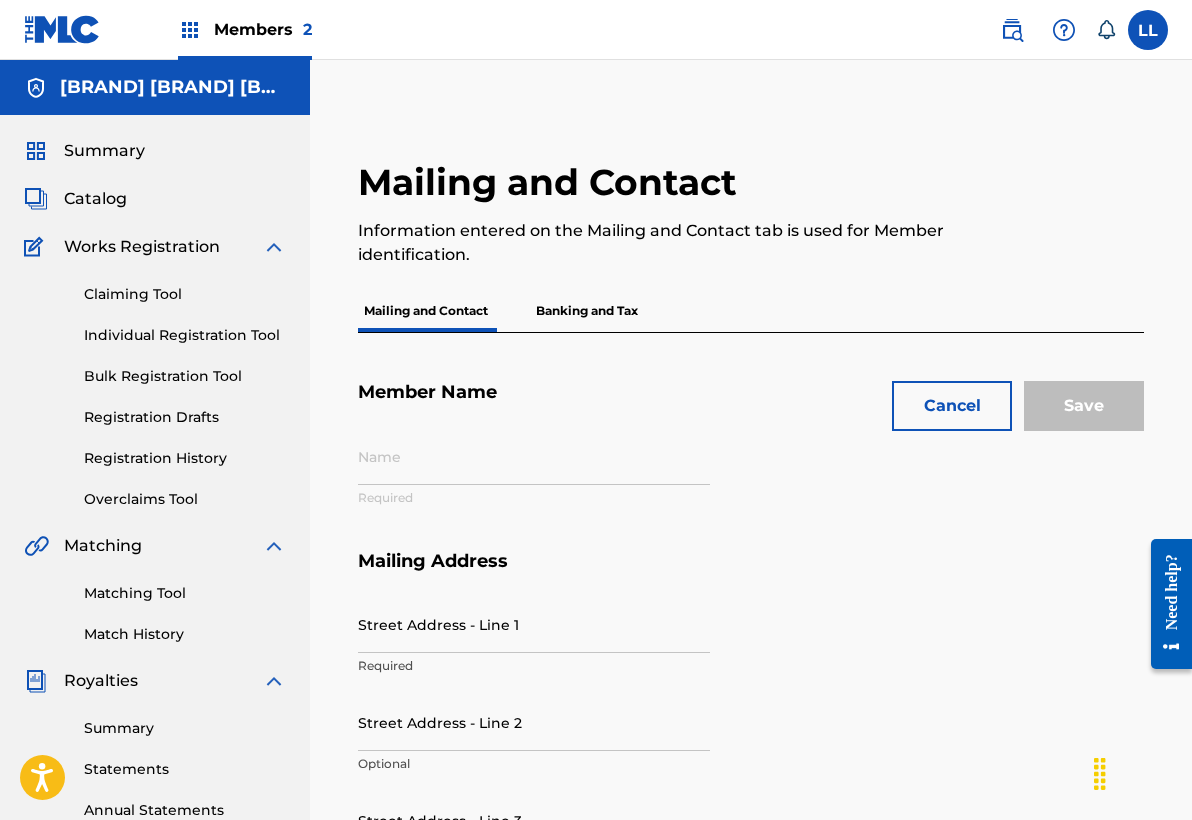 type on "[BRAND] [BRAND] [BRAND]" 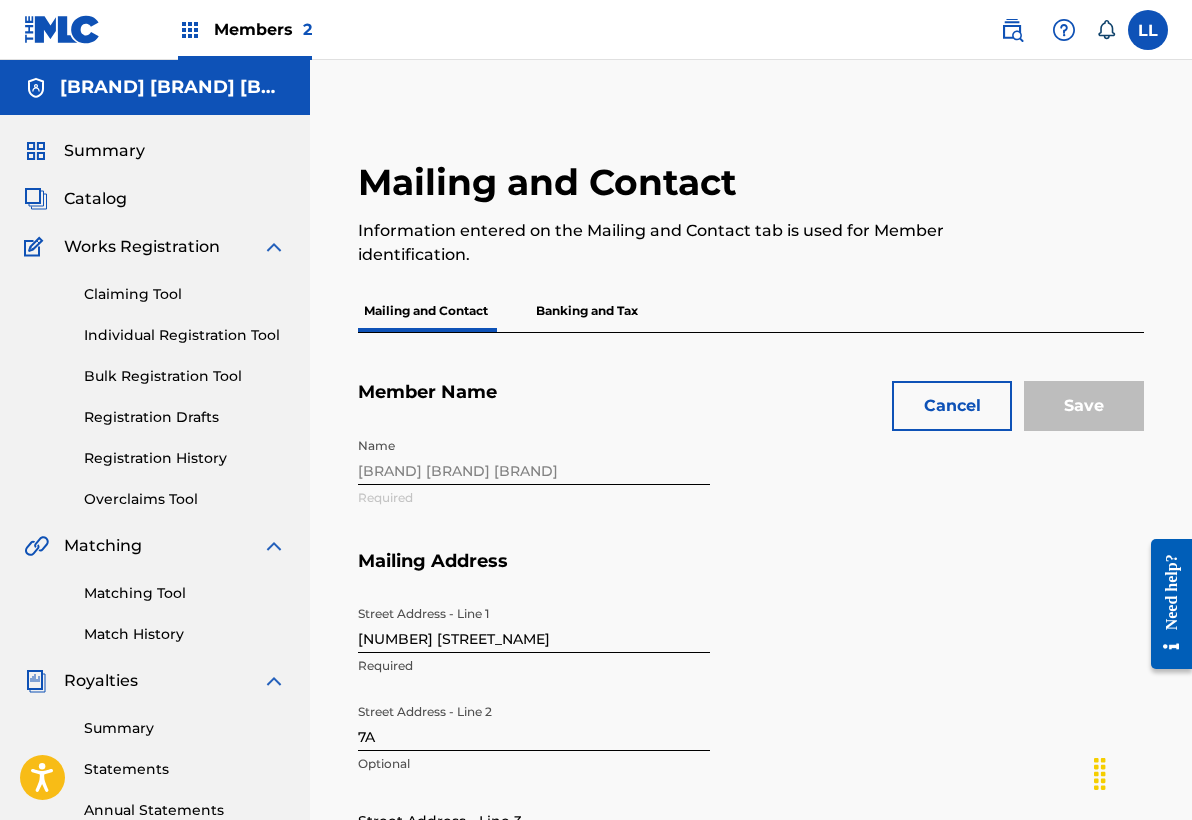 click on "Mailing Address" at bounding box center (751, 573) 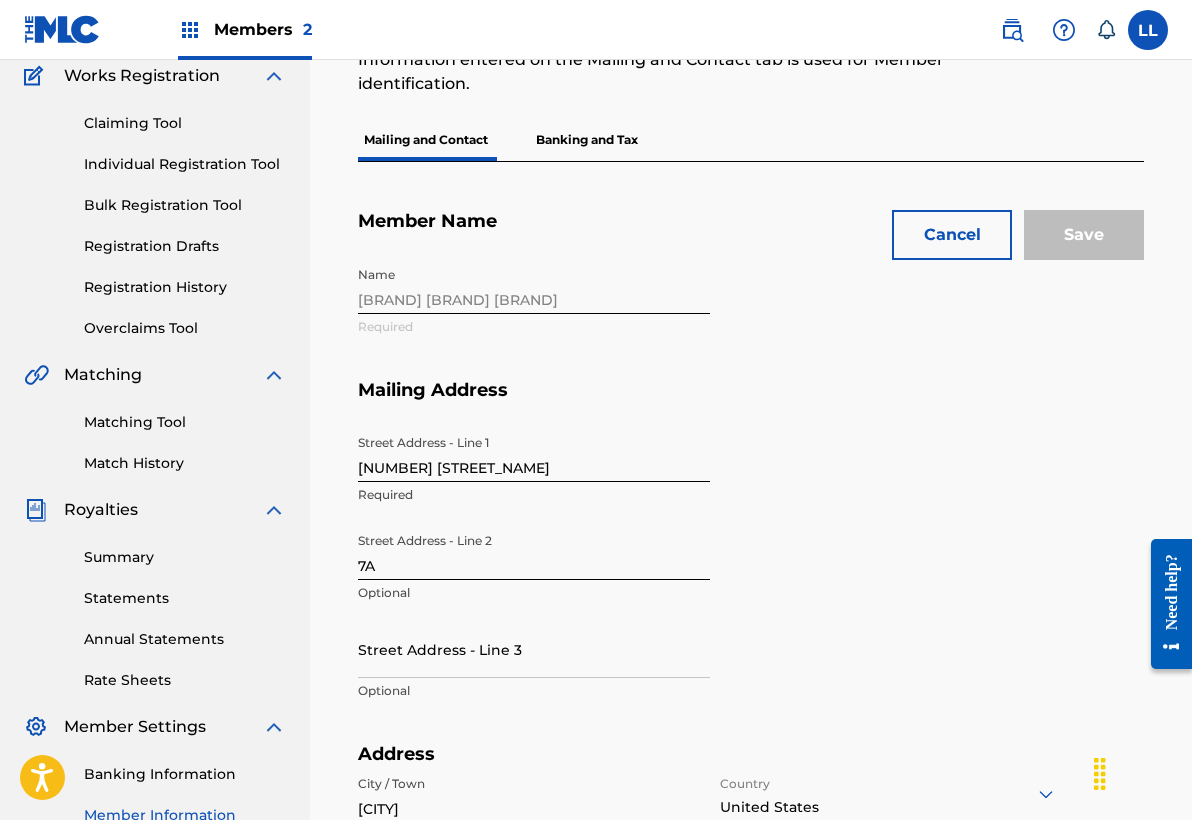 scroll, scrollTop: 159, scrollLeft: 0, axis: vertical 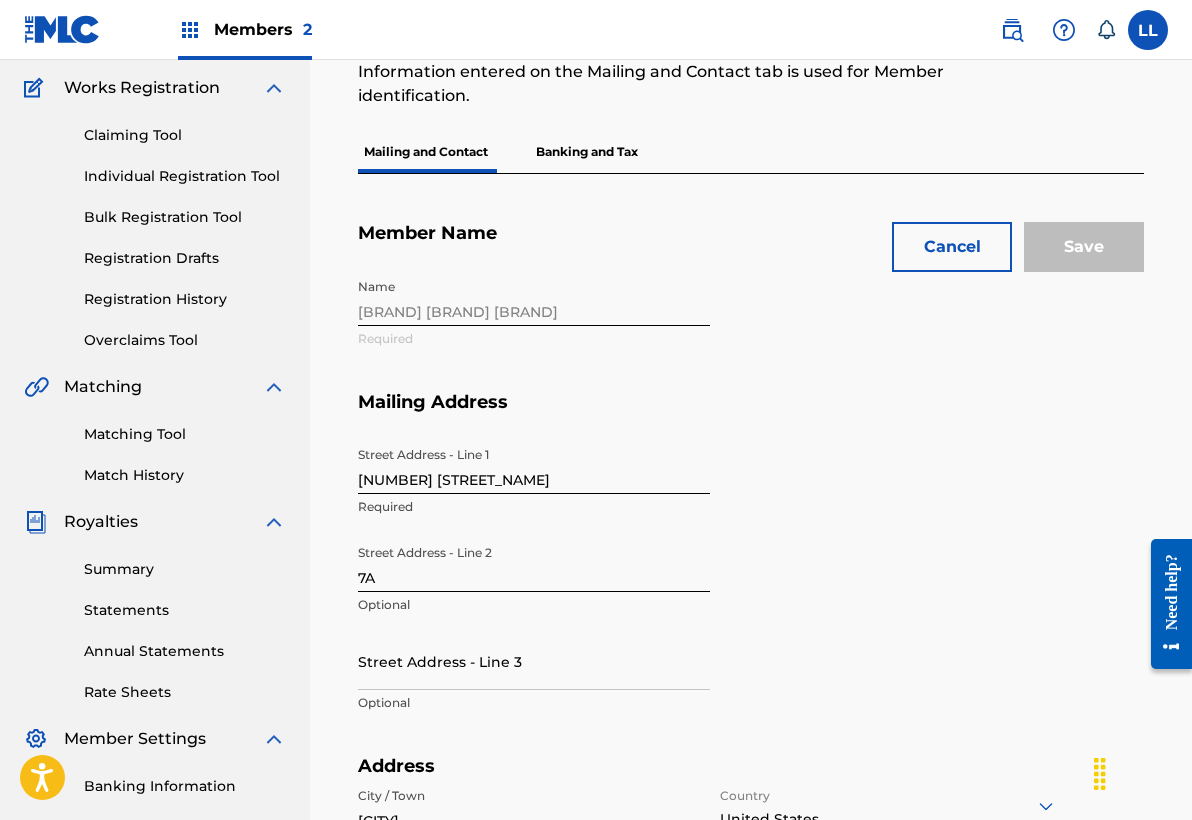 click on "Banking Information" at bounding box center [185, 786] 